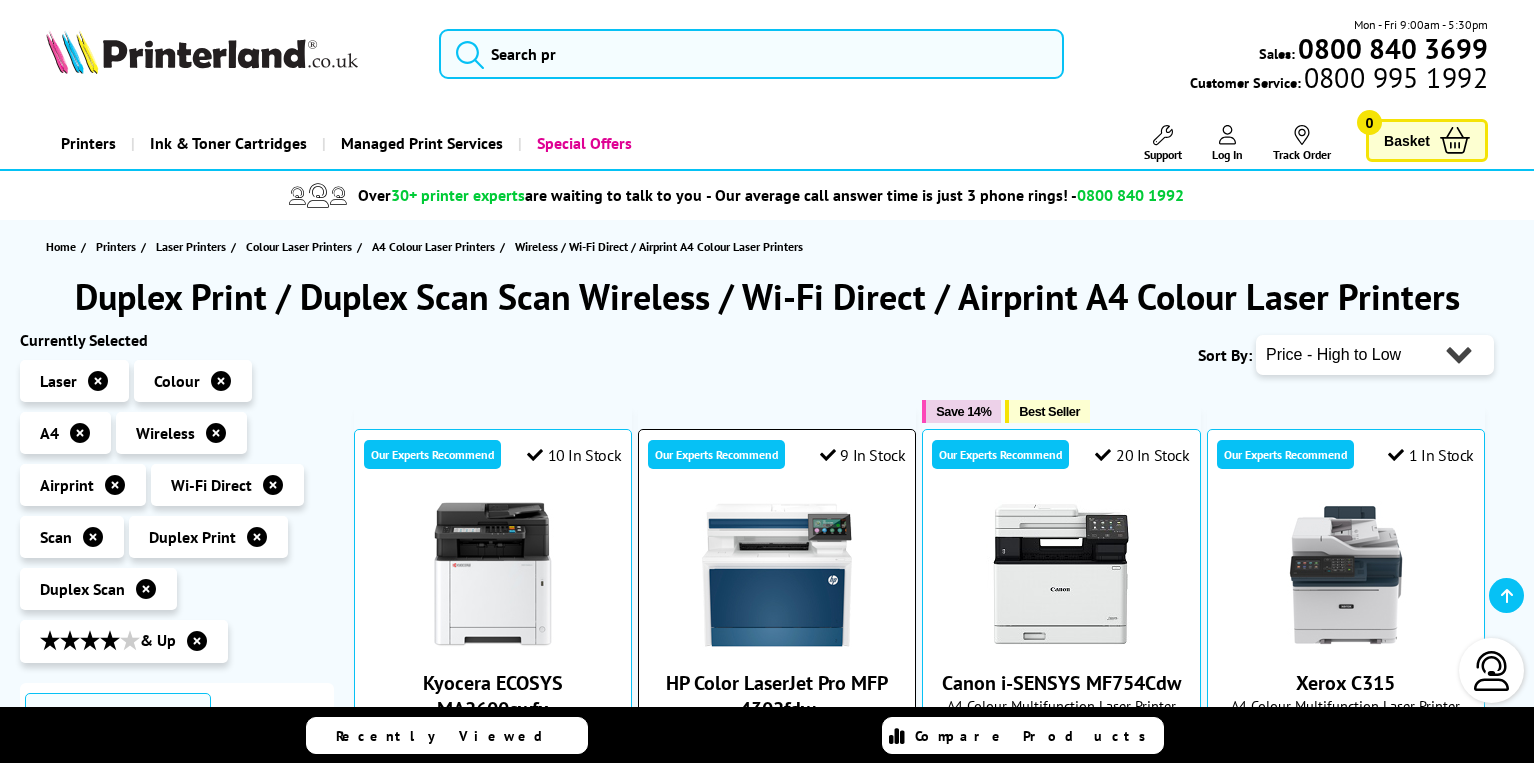 scroll, scrollTop: 200, scrollLeft: 0, axis: vertical 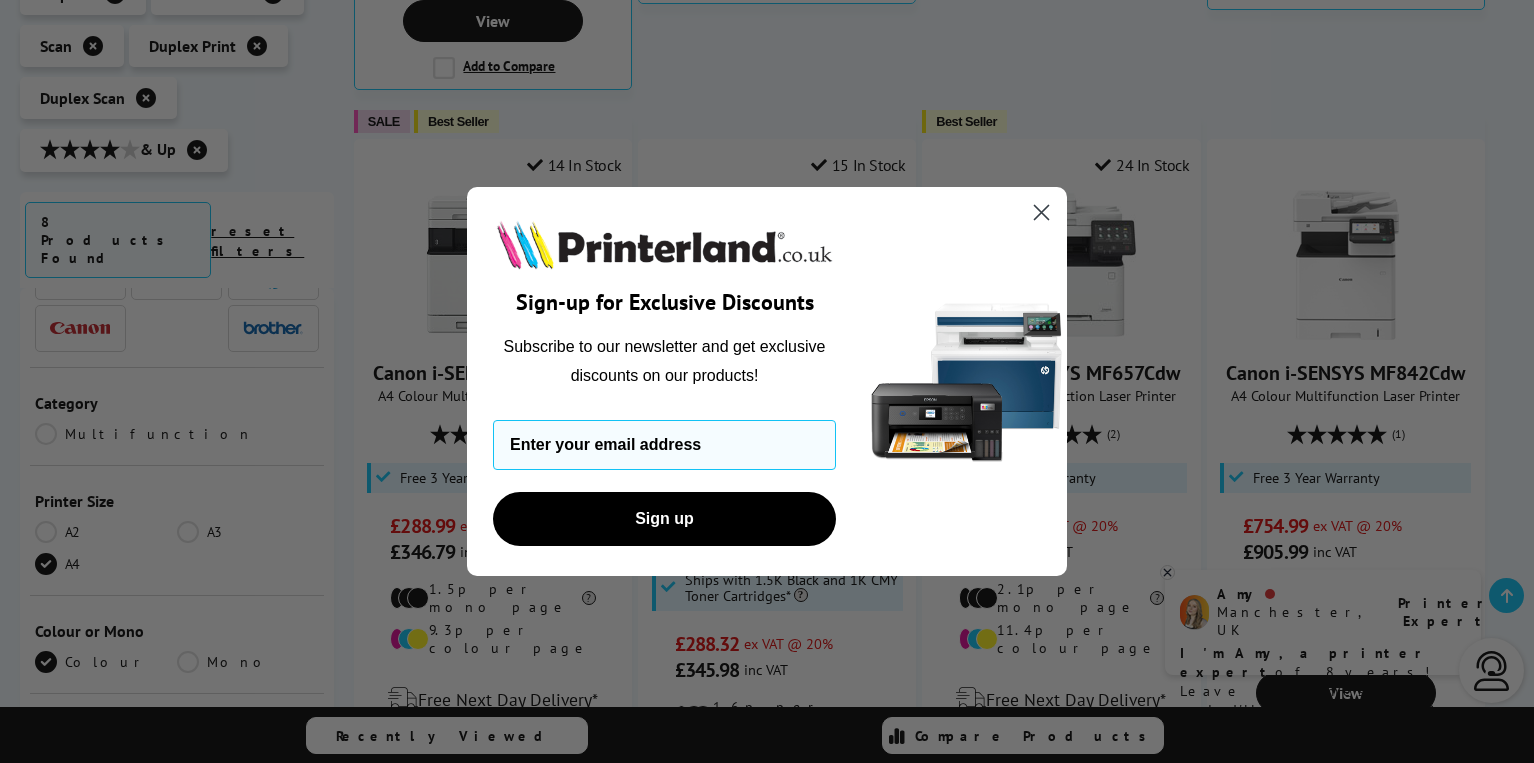 click 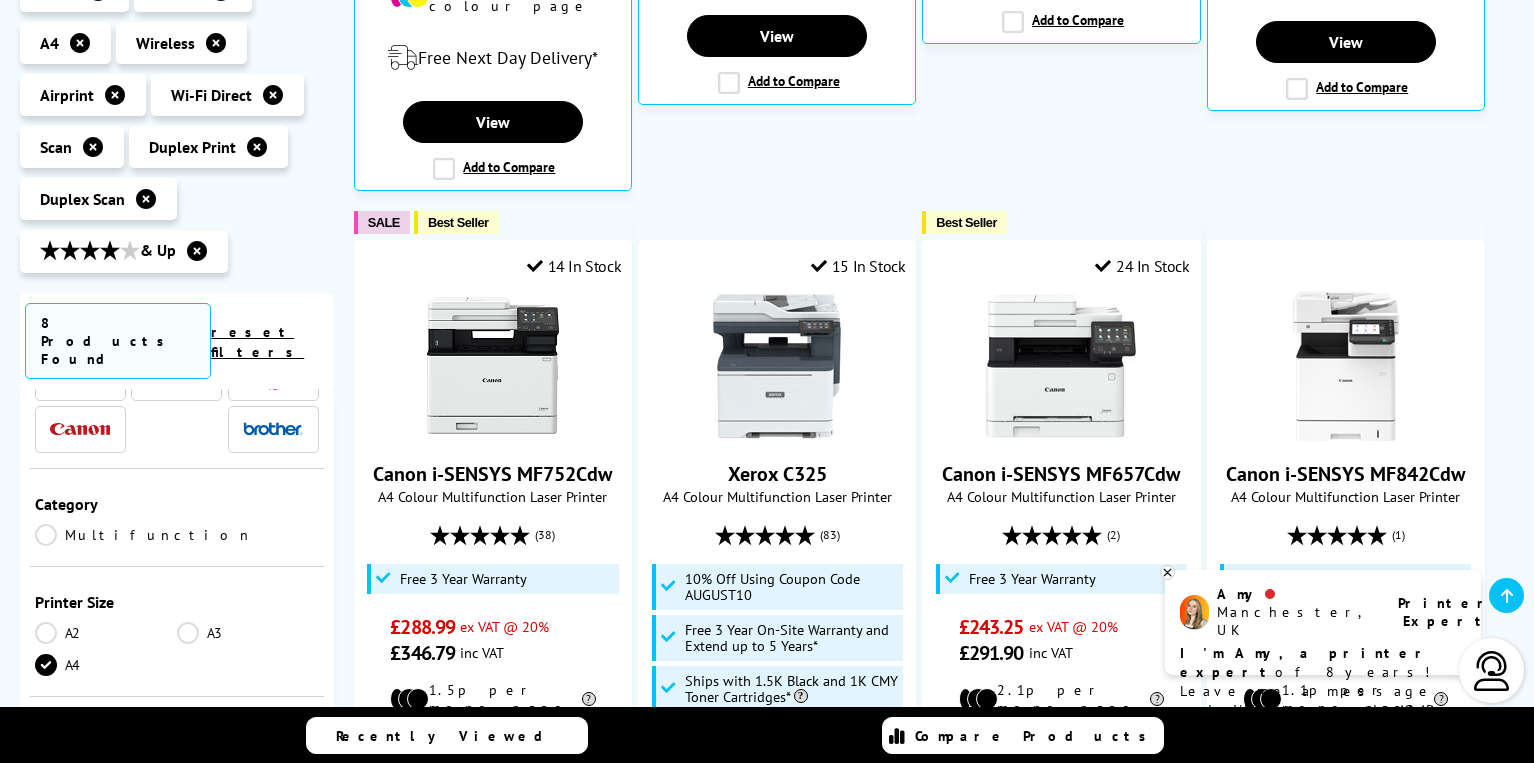scroll, scrollTop: 0, scrollLeft: 0, axis: both 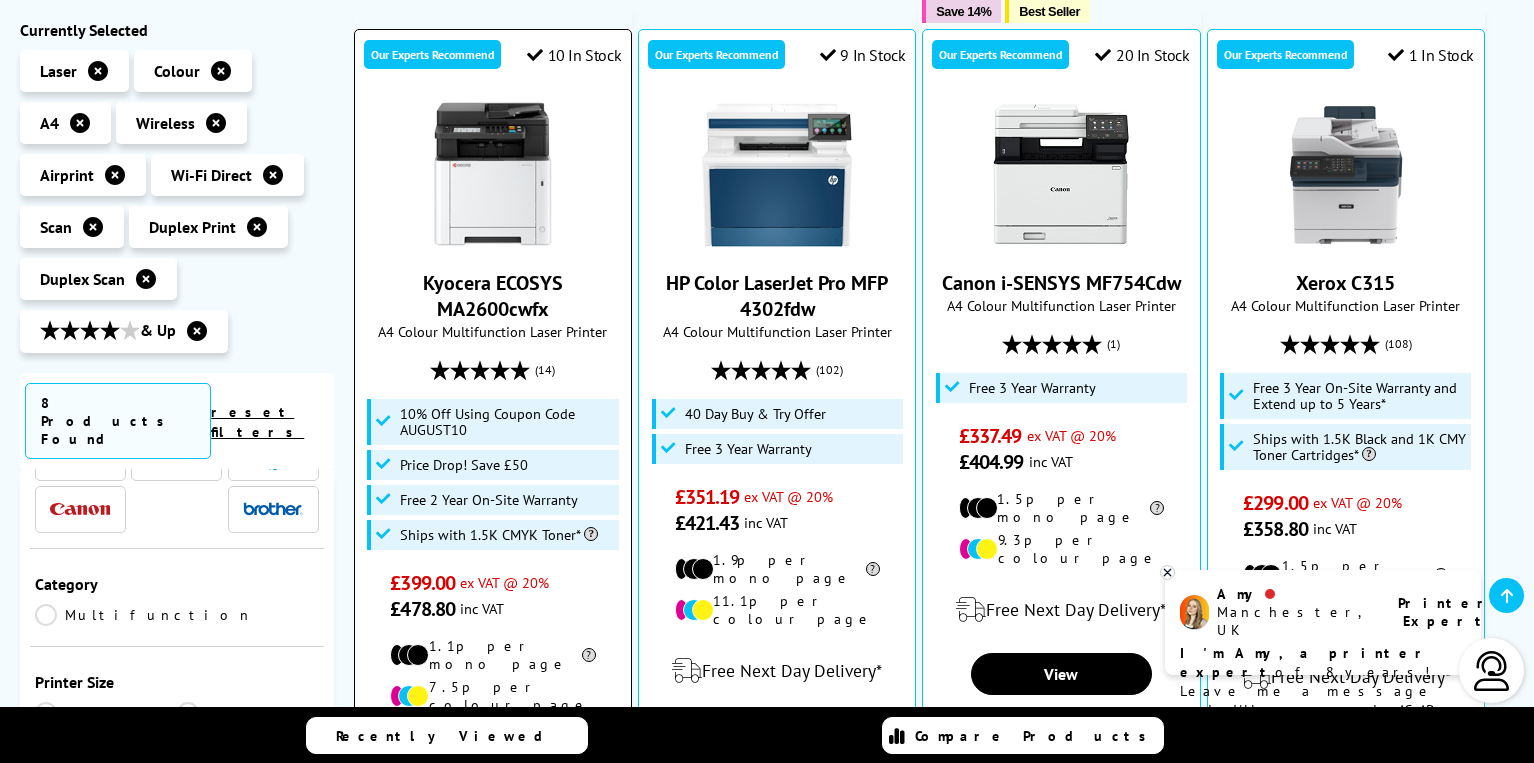 click at bounding box center (493, 175) 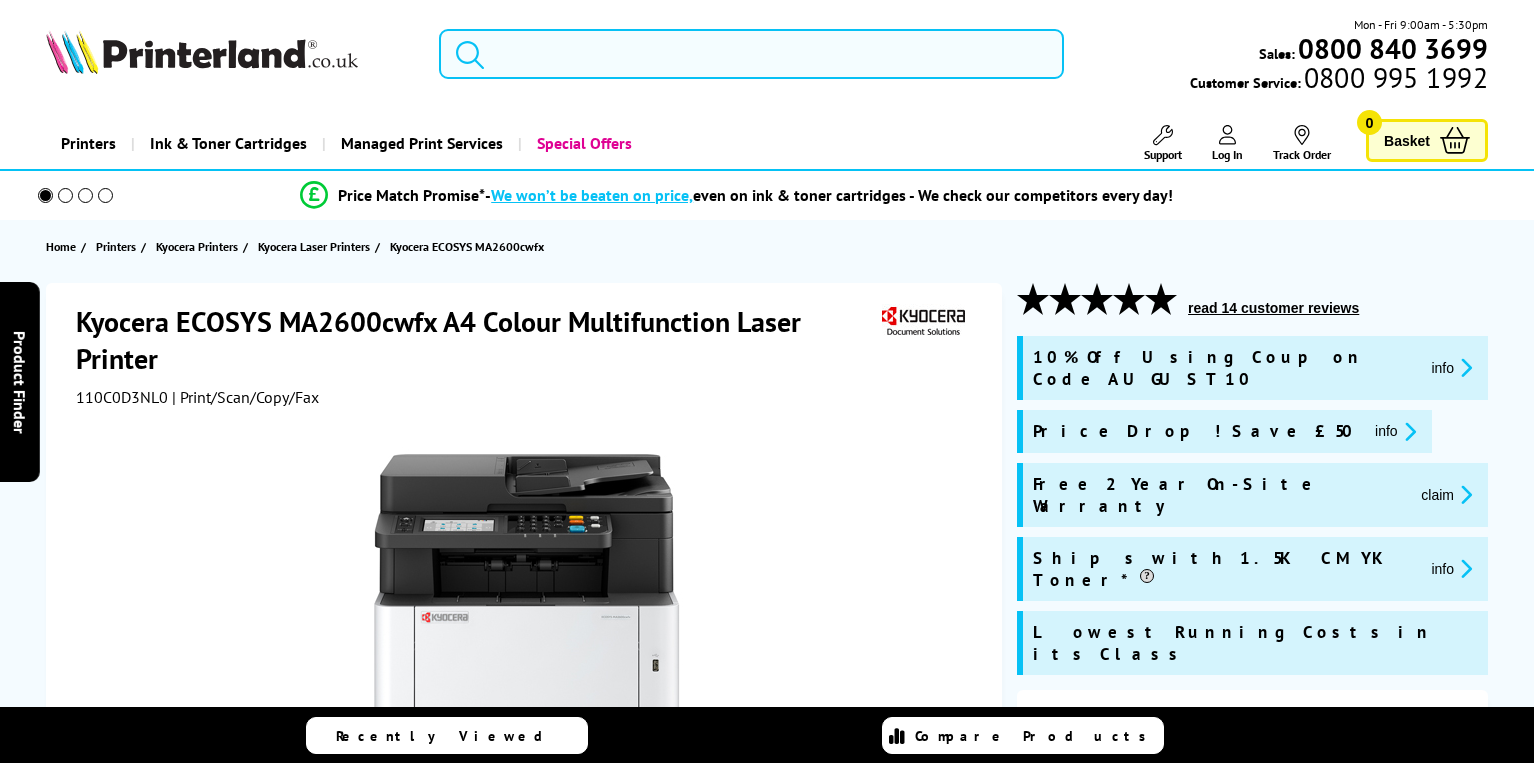 scroll, scrollTop: 0, scrollLeft: 0, axis: both 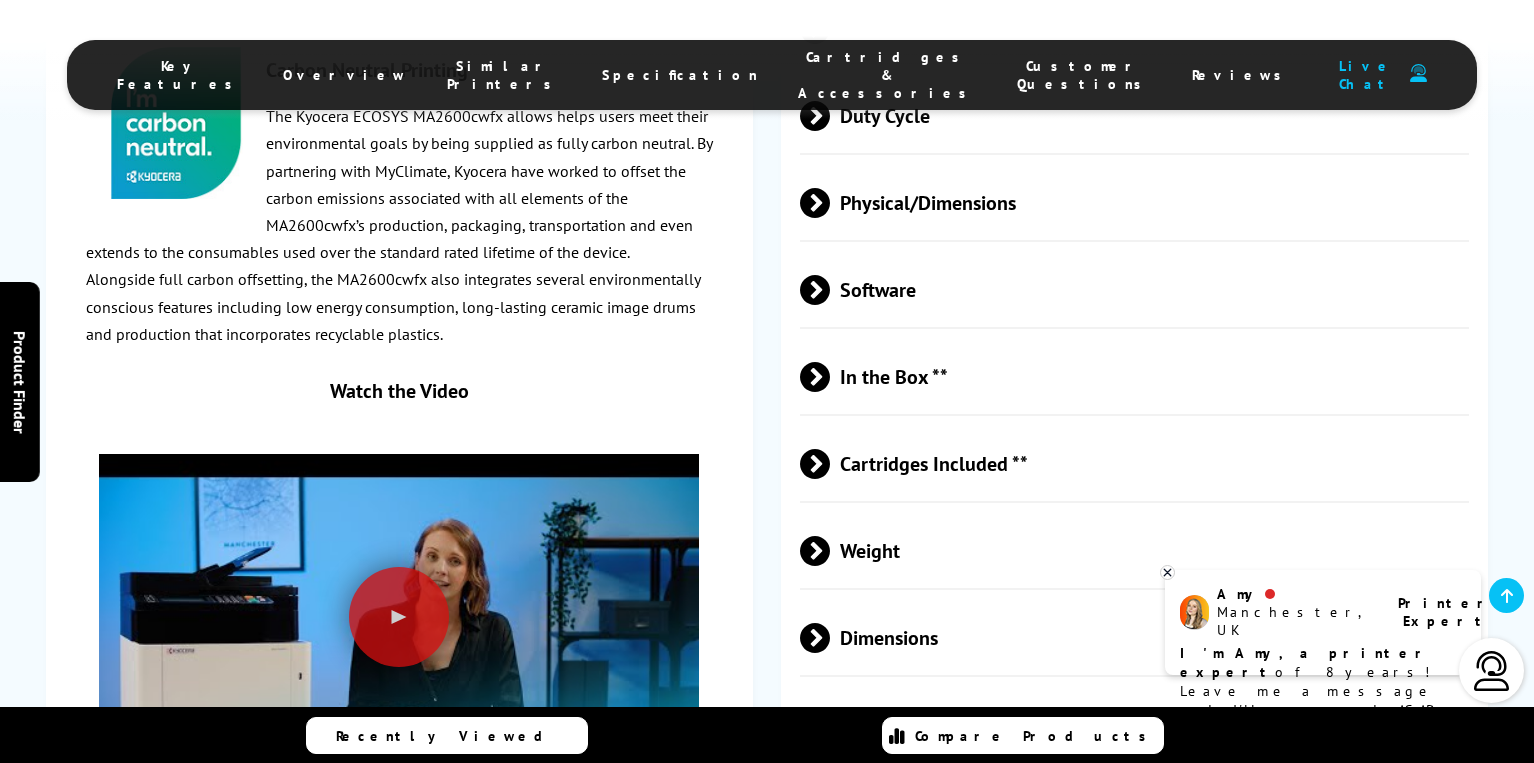 click on "Dimensions" at bounding box center (1134, 637) 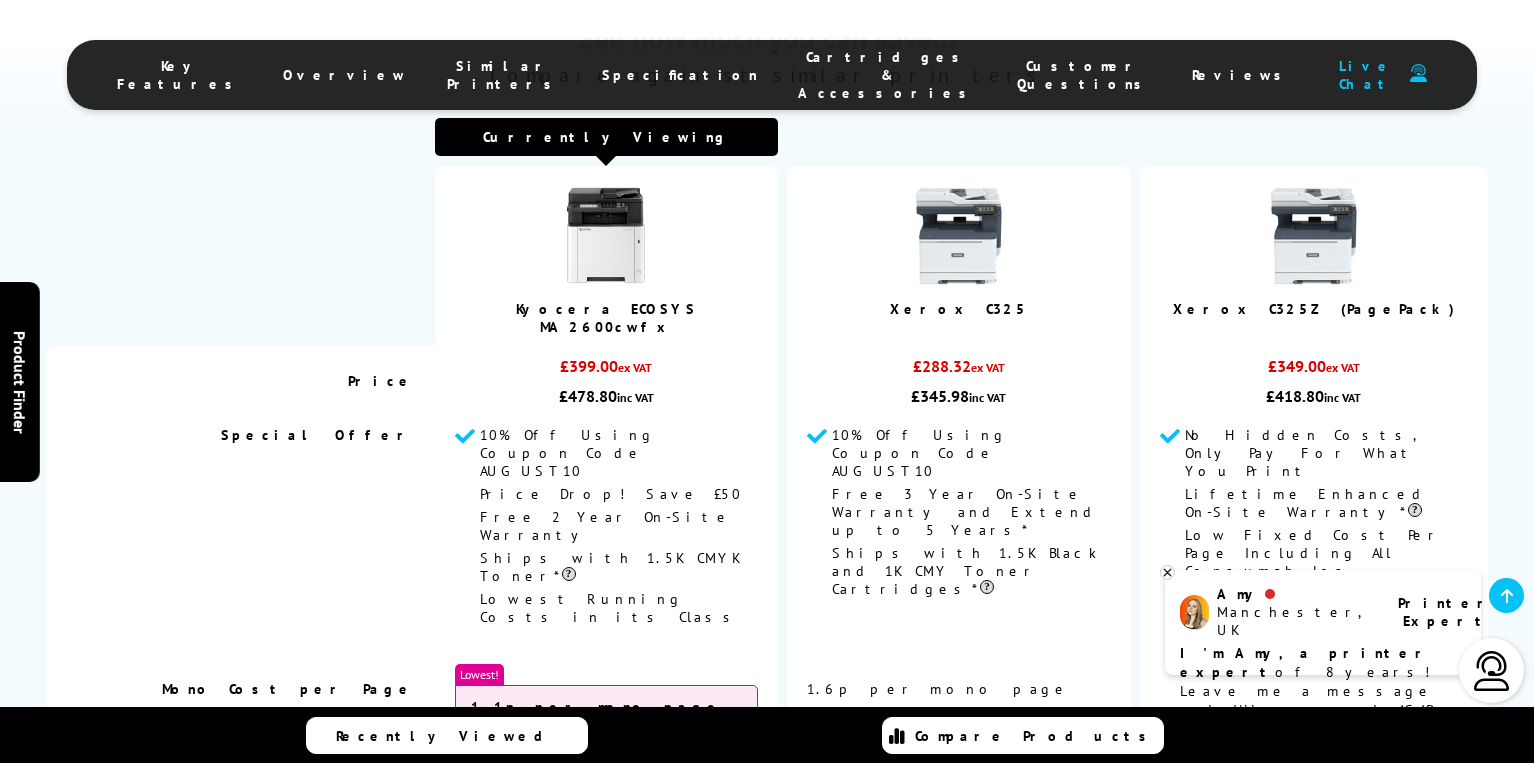 scroll, scrollTop: 5100, scrollLeft: 0, axis: vertical 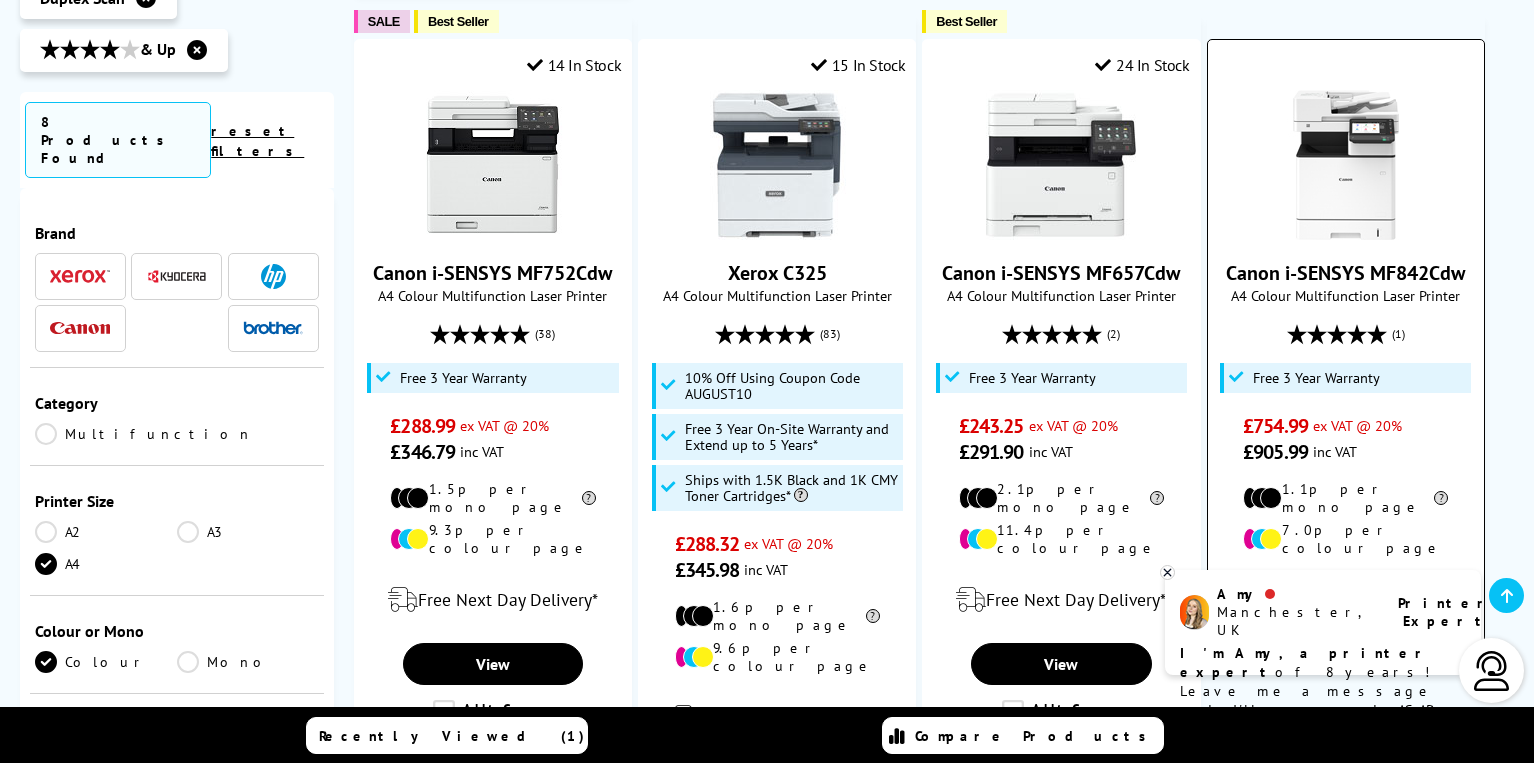 click at bounding box center [1346, 165] 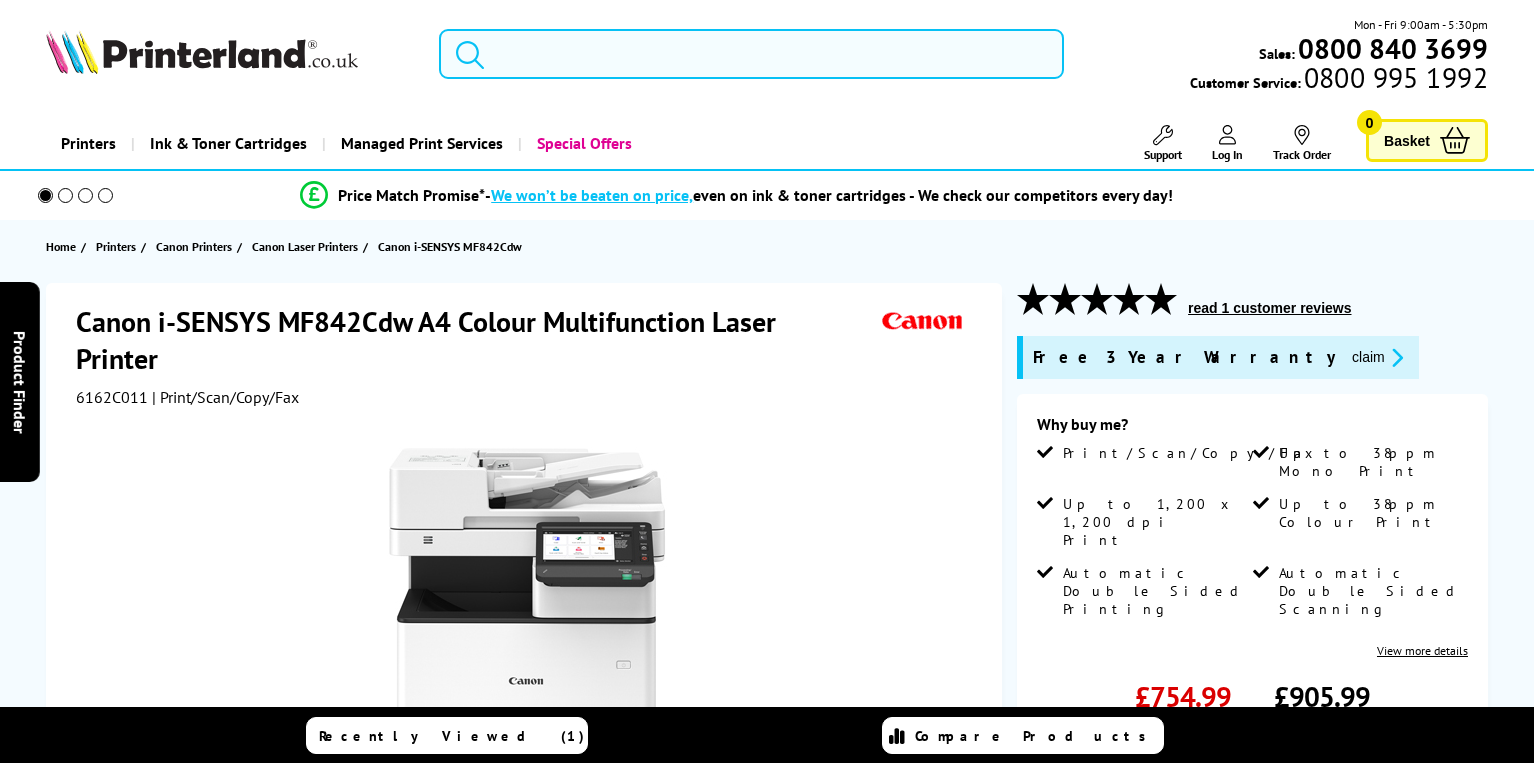 scroll, scrollTop: 0, scrollLeft: 0, axis: both 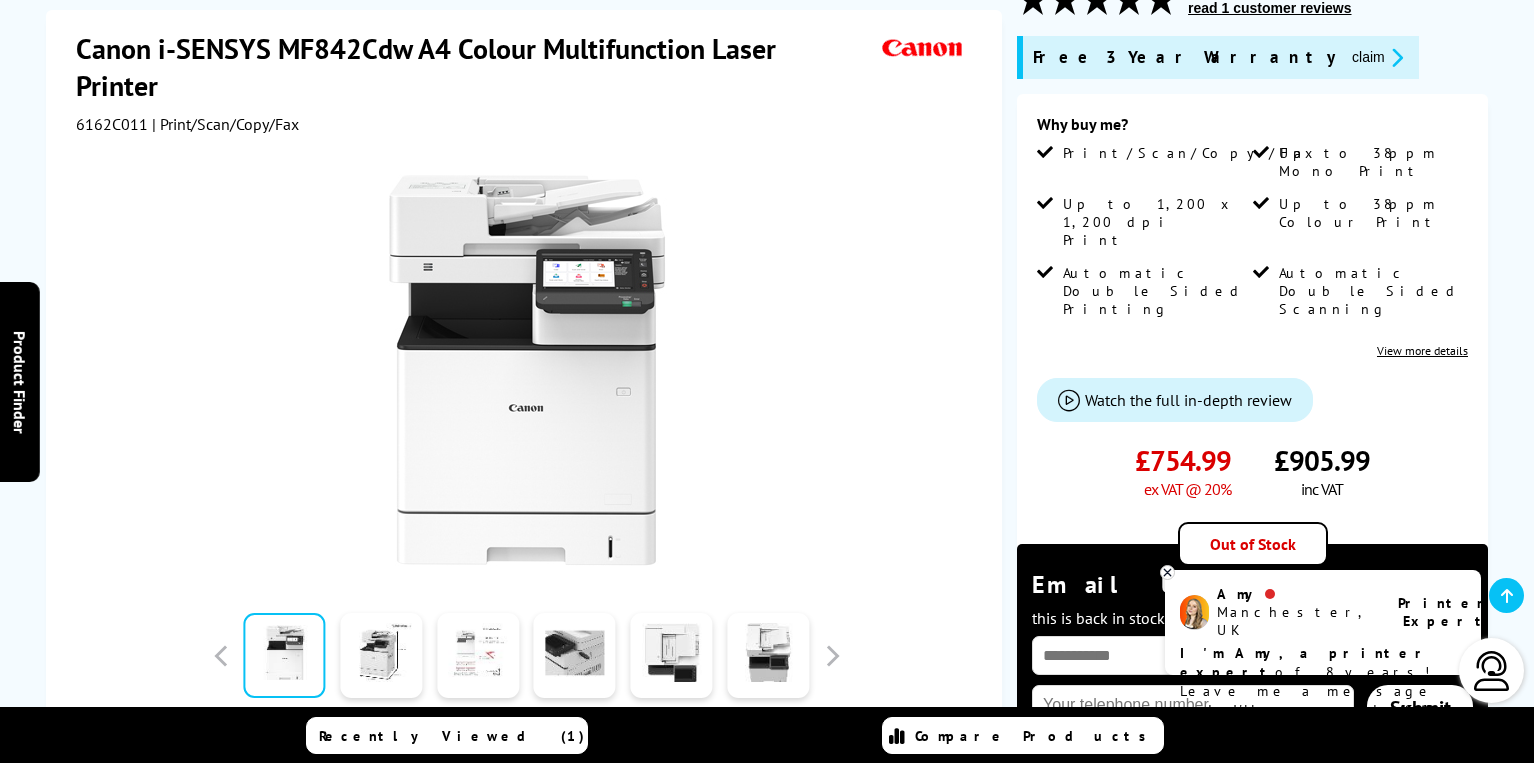 click at bounding box center [478, 656] 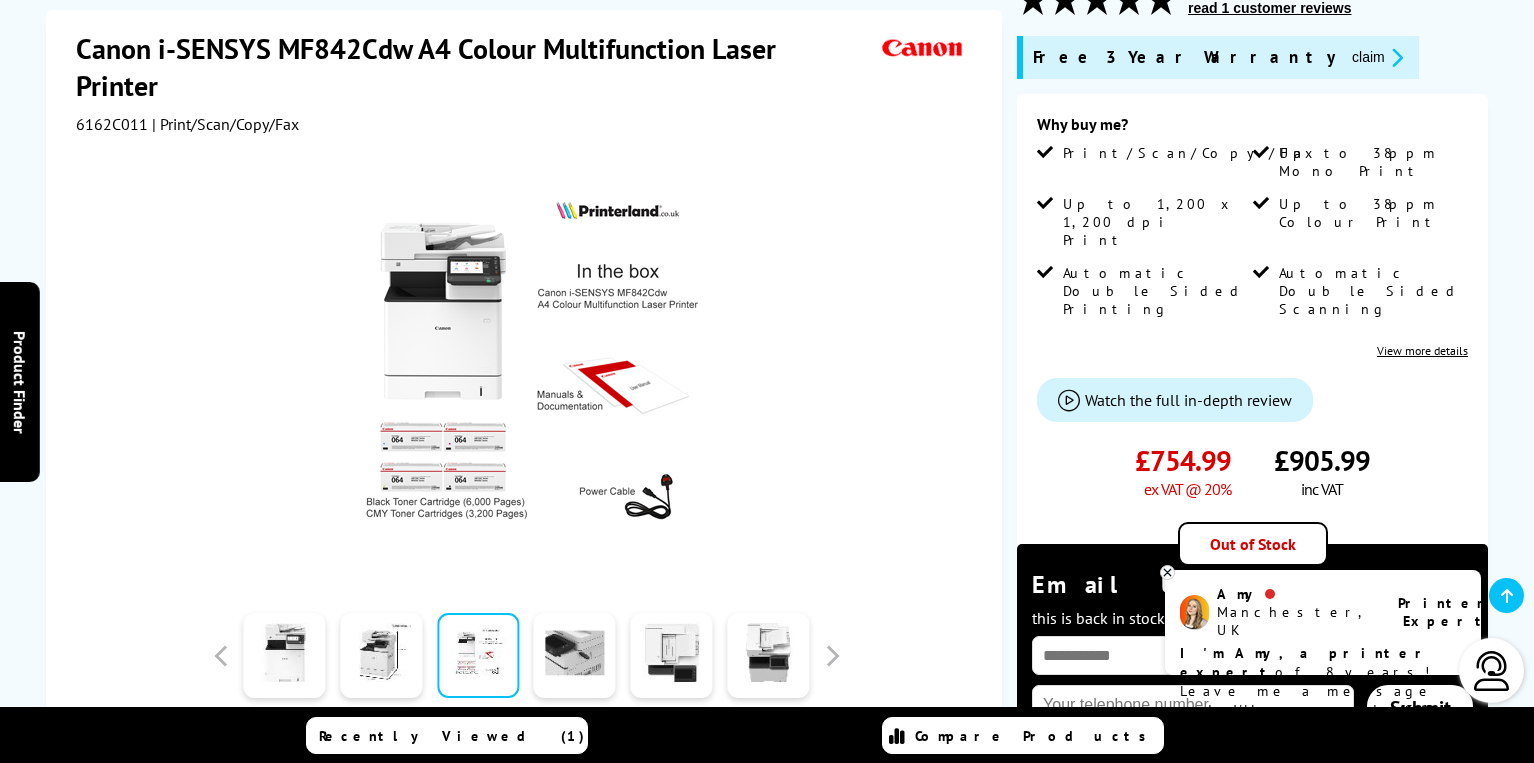 click at bounding box center [575, 656] 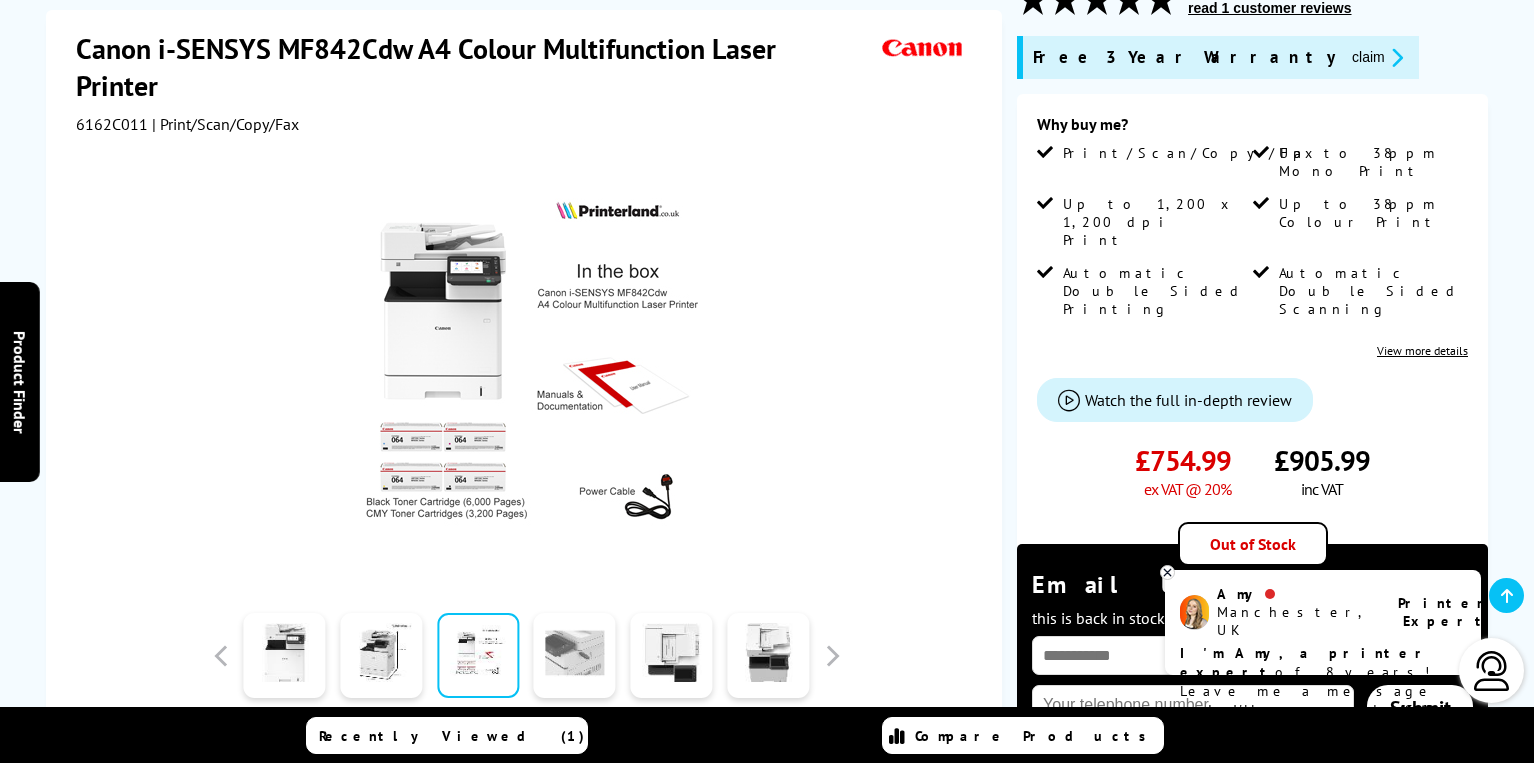 click at bounding box center (575, 656) 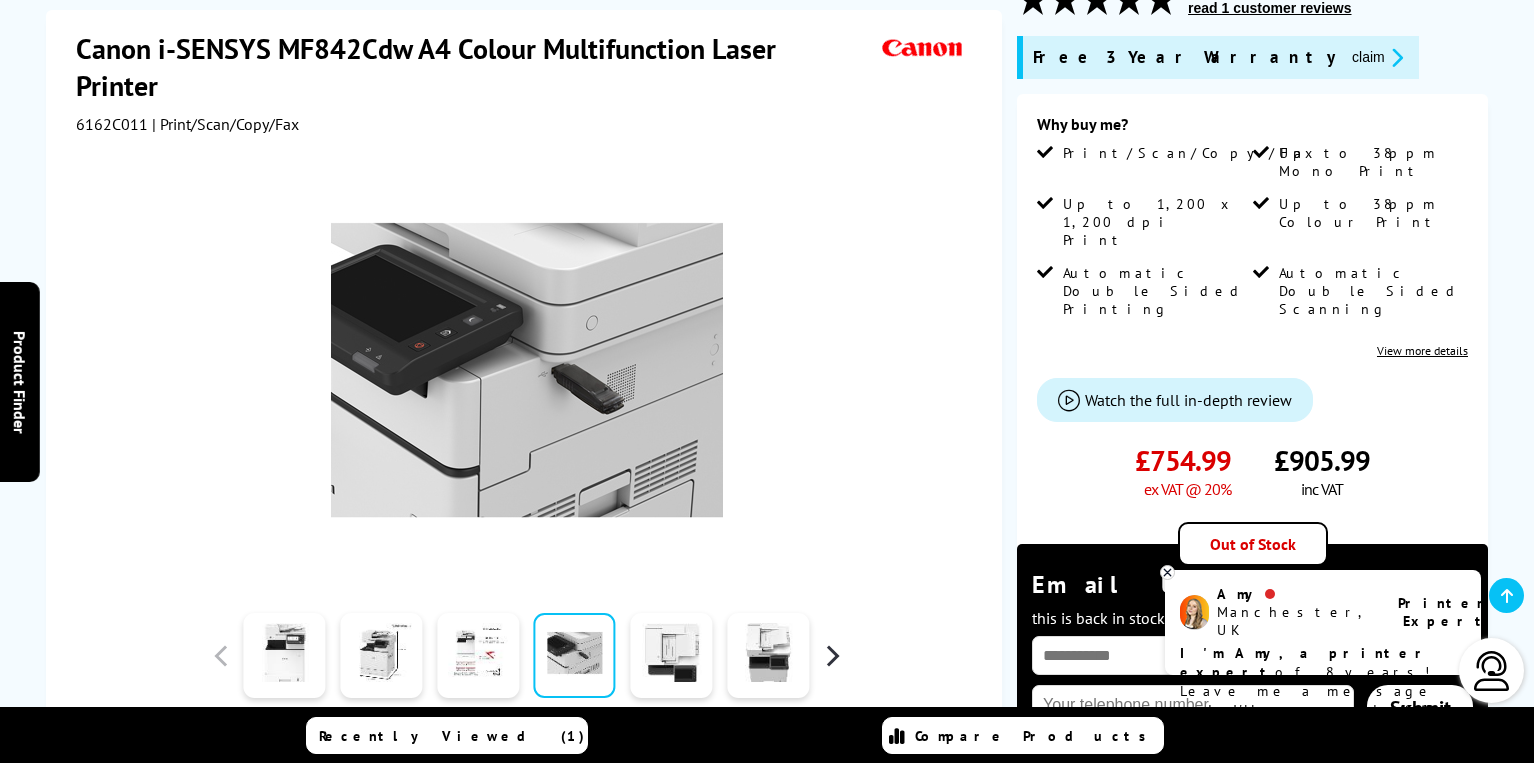 click at bounding box center (832, 656) 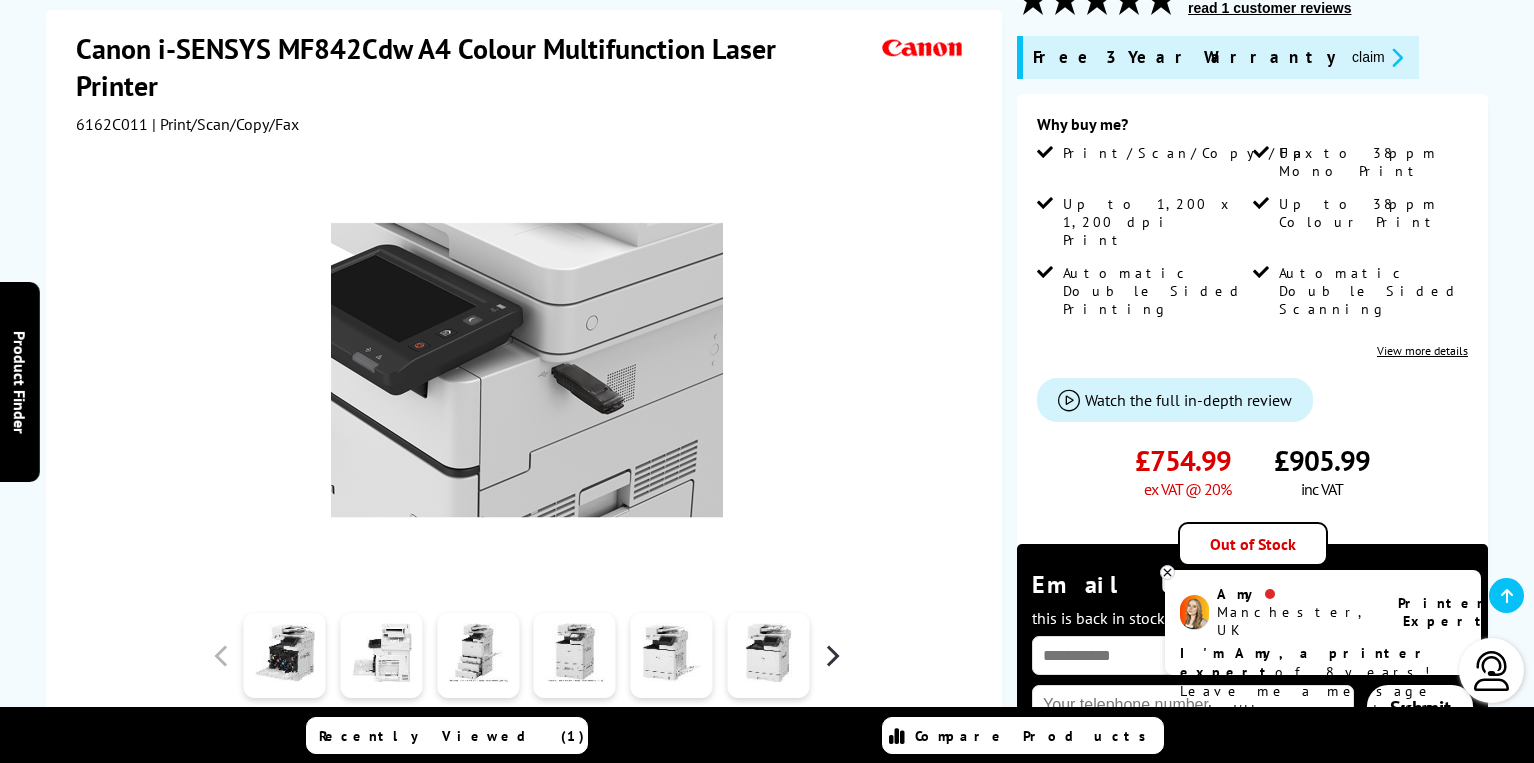 click at bounding box center (832, 656) 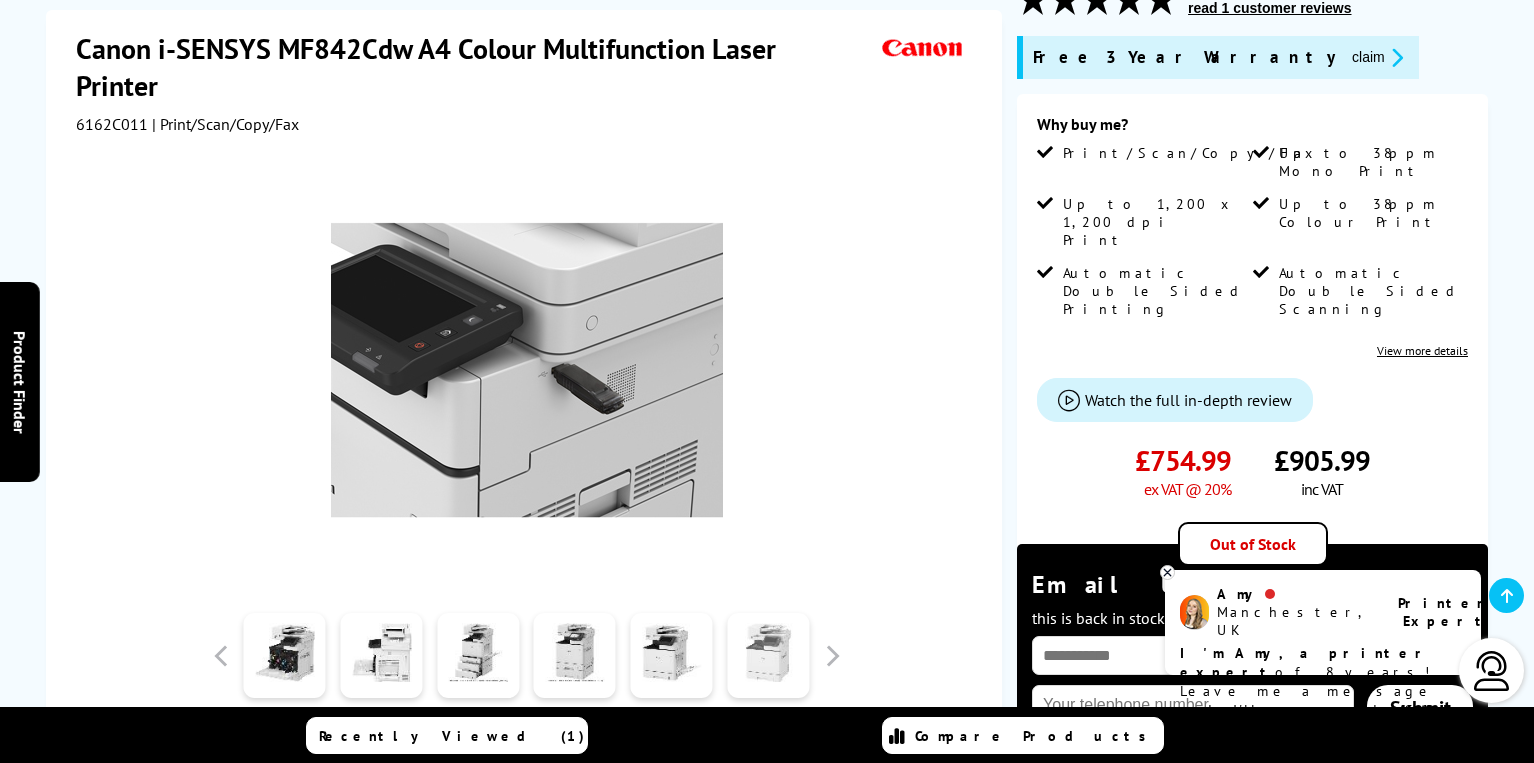 click at bounding box center (768, 656) 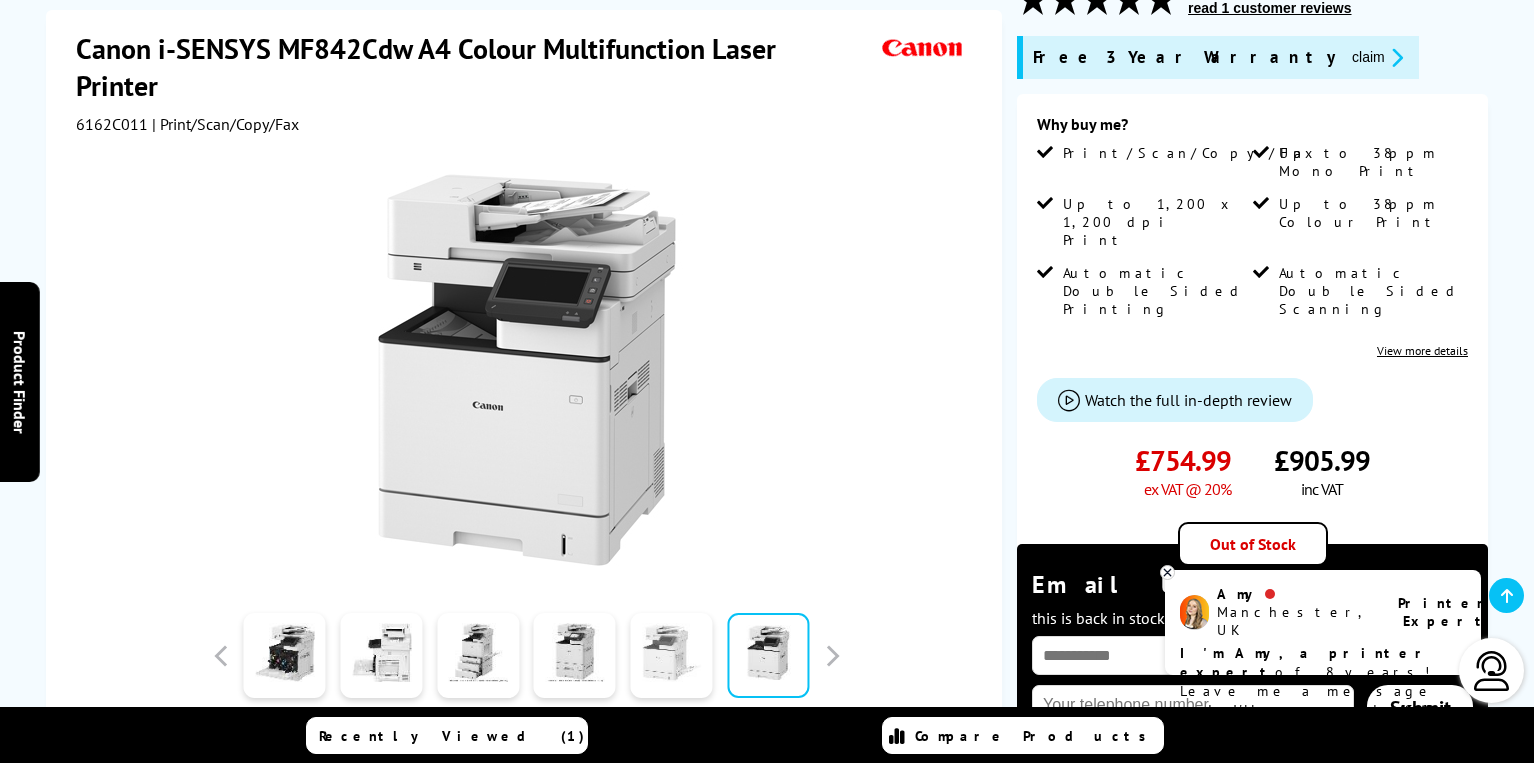 click at bounding box center (672, 656) 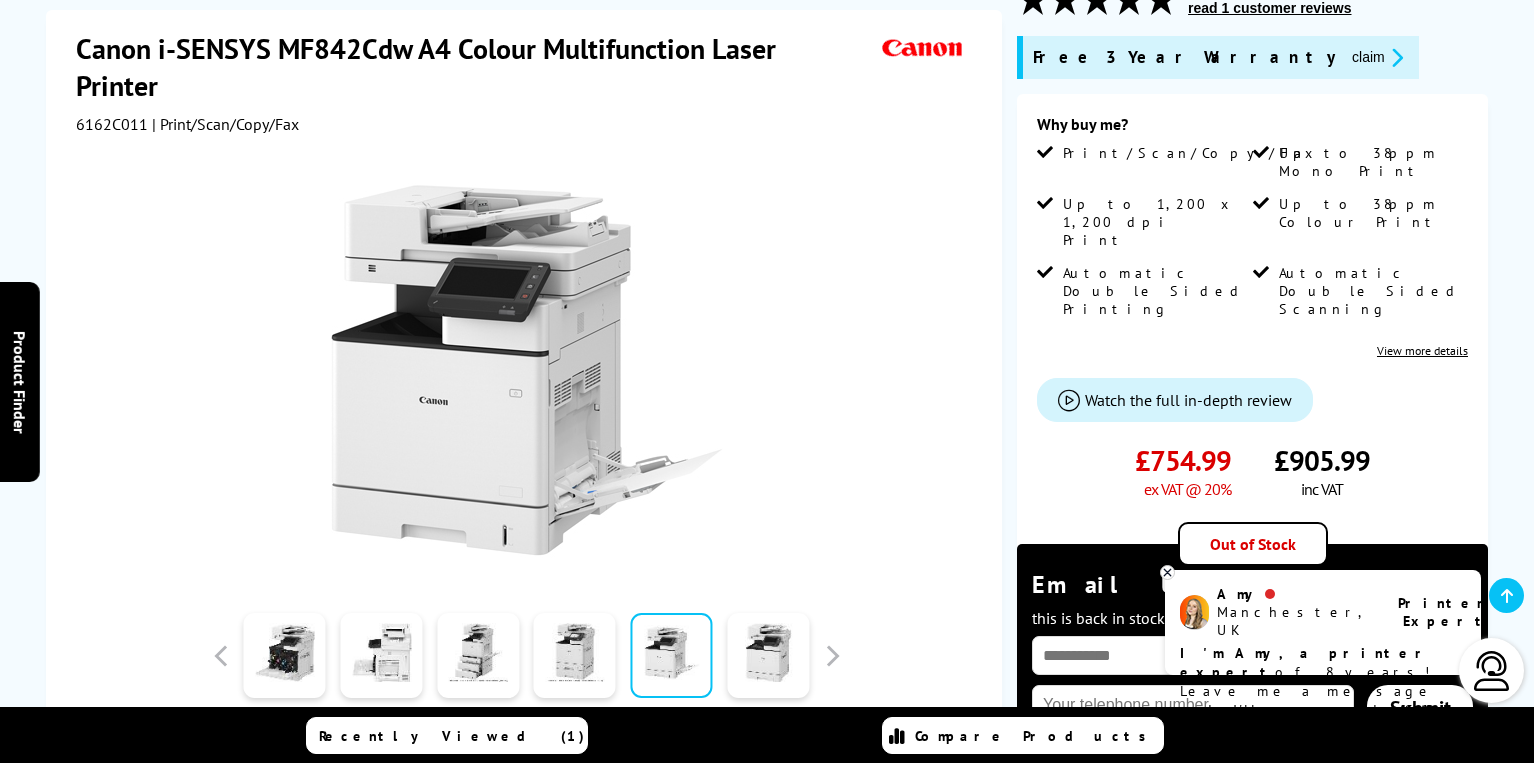 click at bounding box center (478, 656) 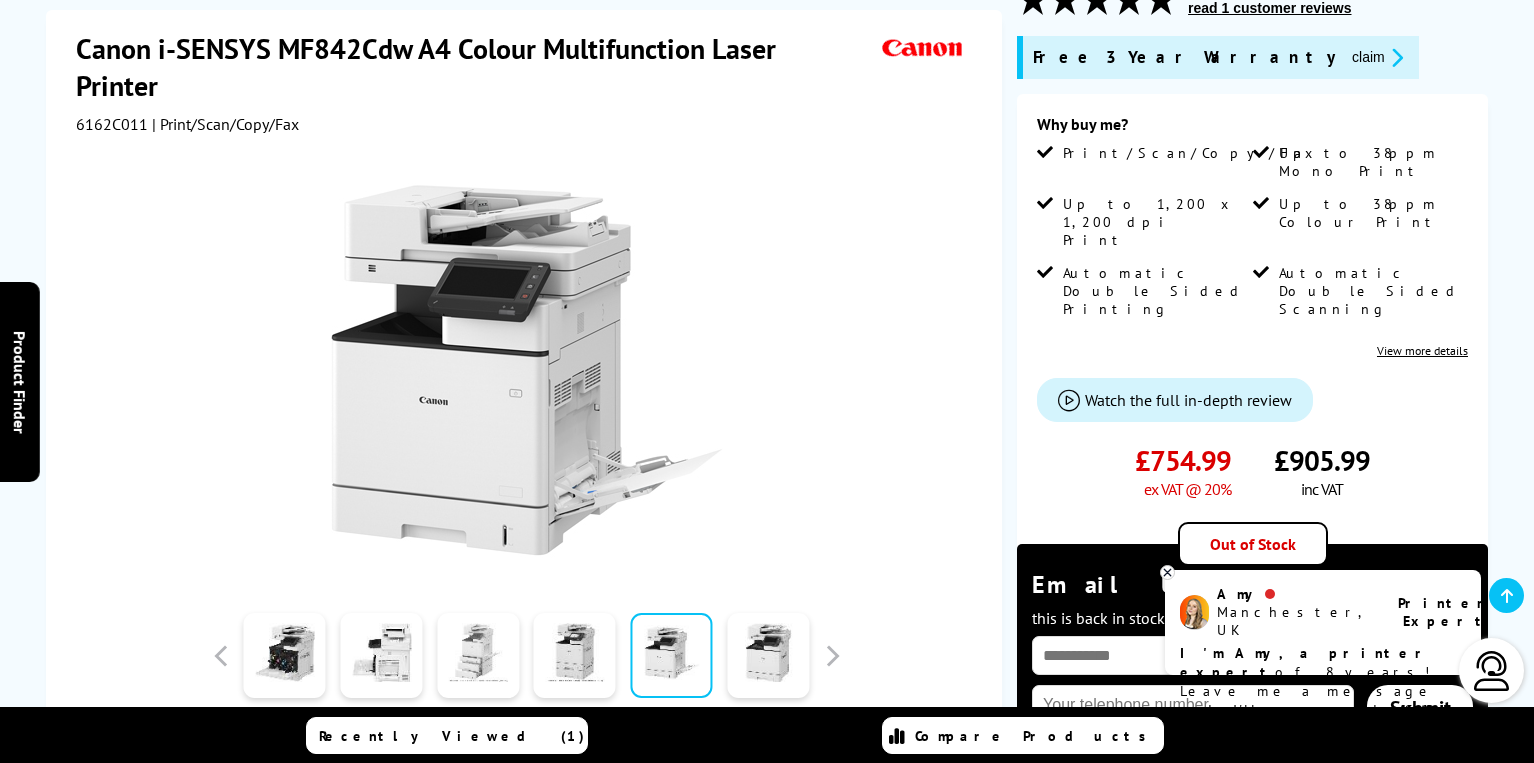 click at bounding box center (478, 656) 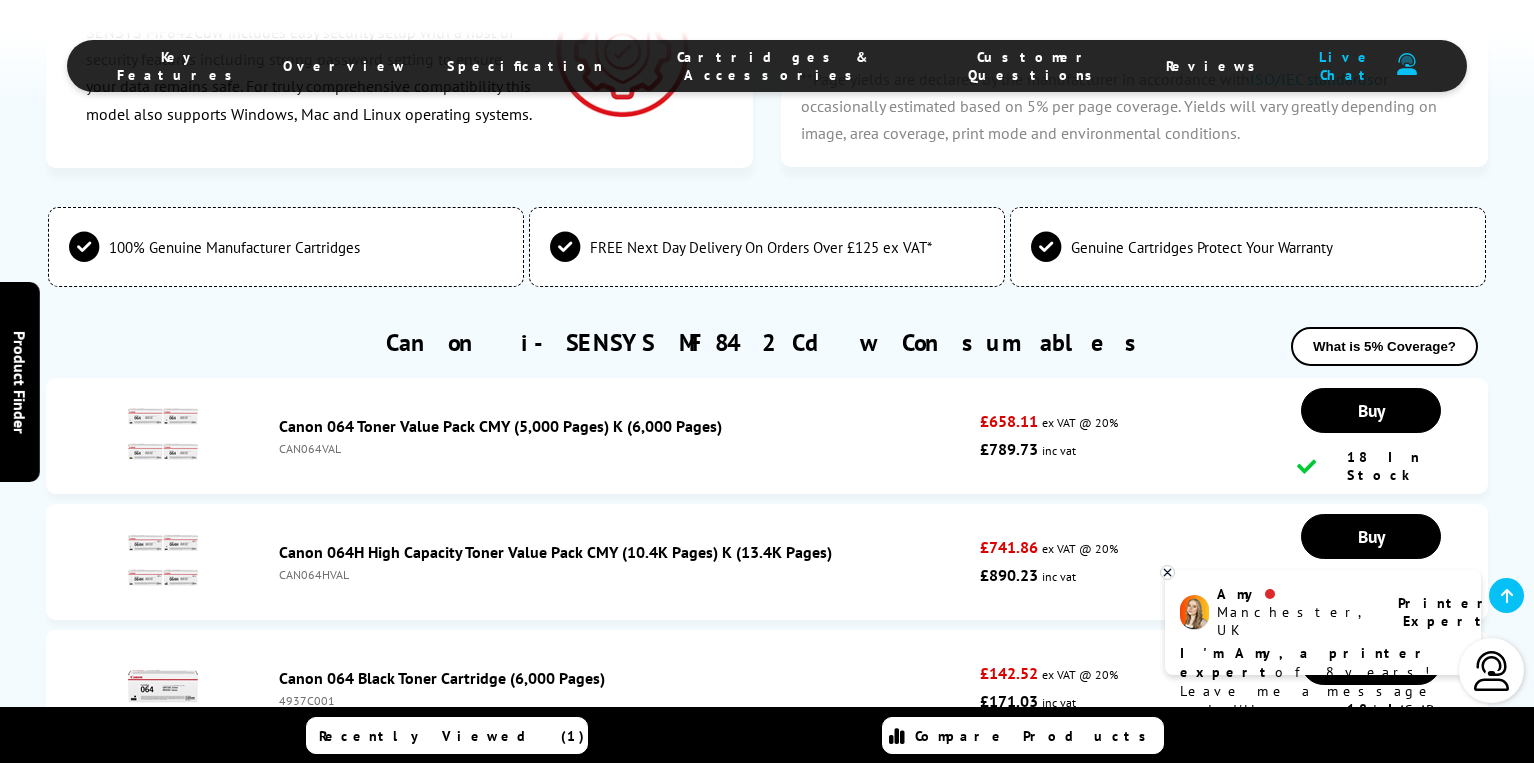 scroll, scrollTop: 4300, scrollLeft: 0, axis: vertical 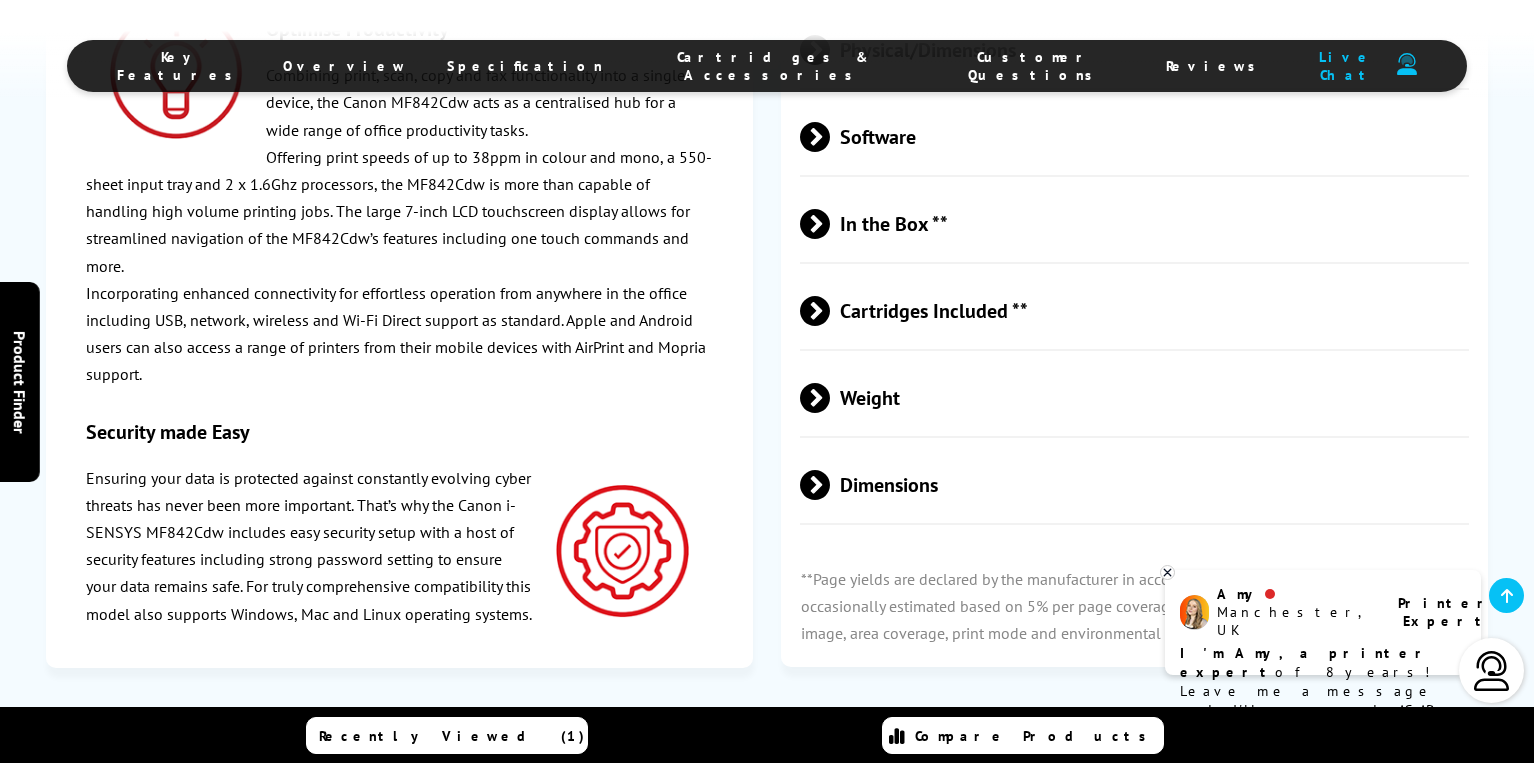 click on "Dimensions" at bounding box center [1134, 485] 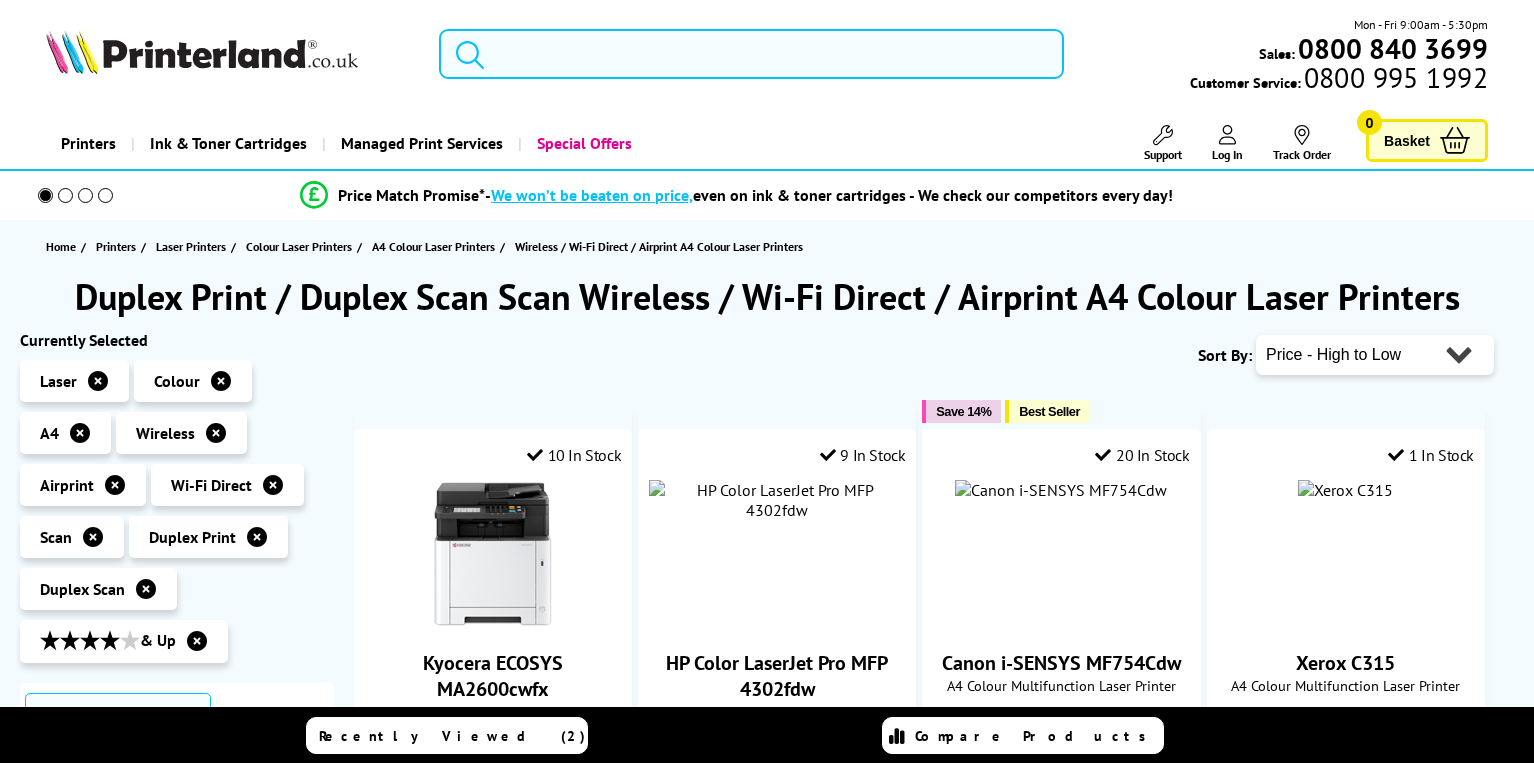 scroll, scrollTop: 1300, scrollLeft: 0, axis: vertical 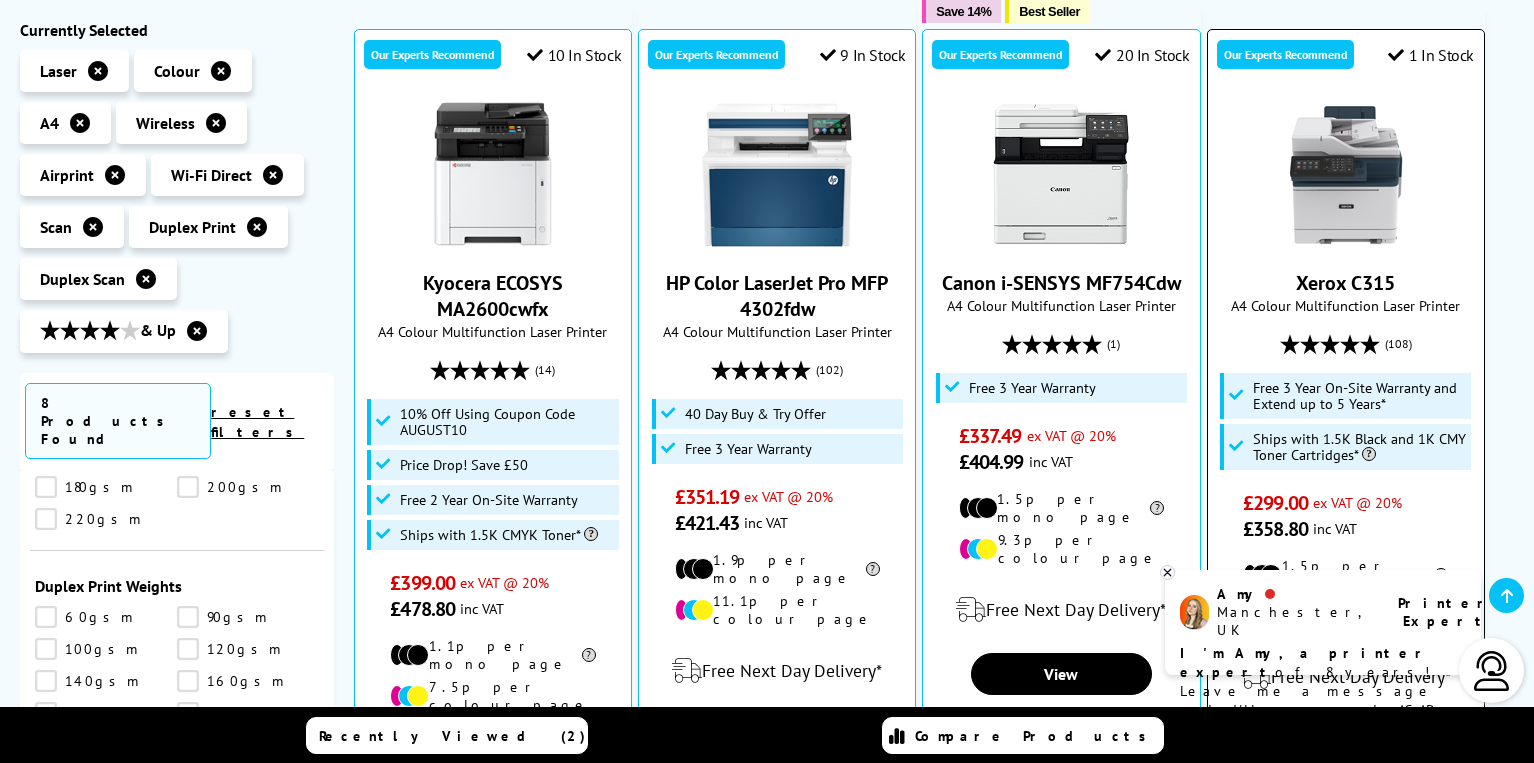 click at bounding box center (1346, 175) 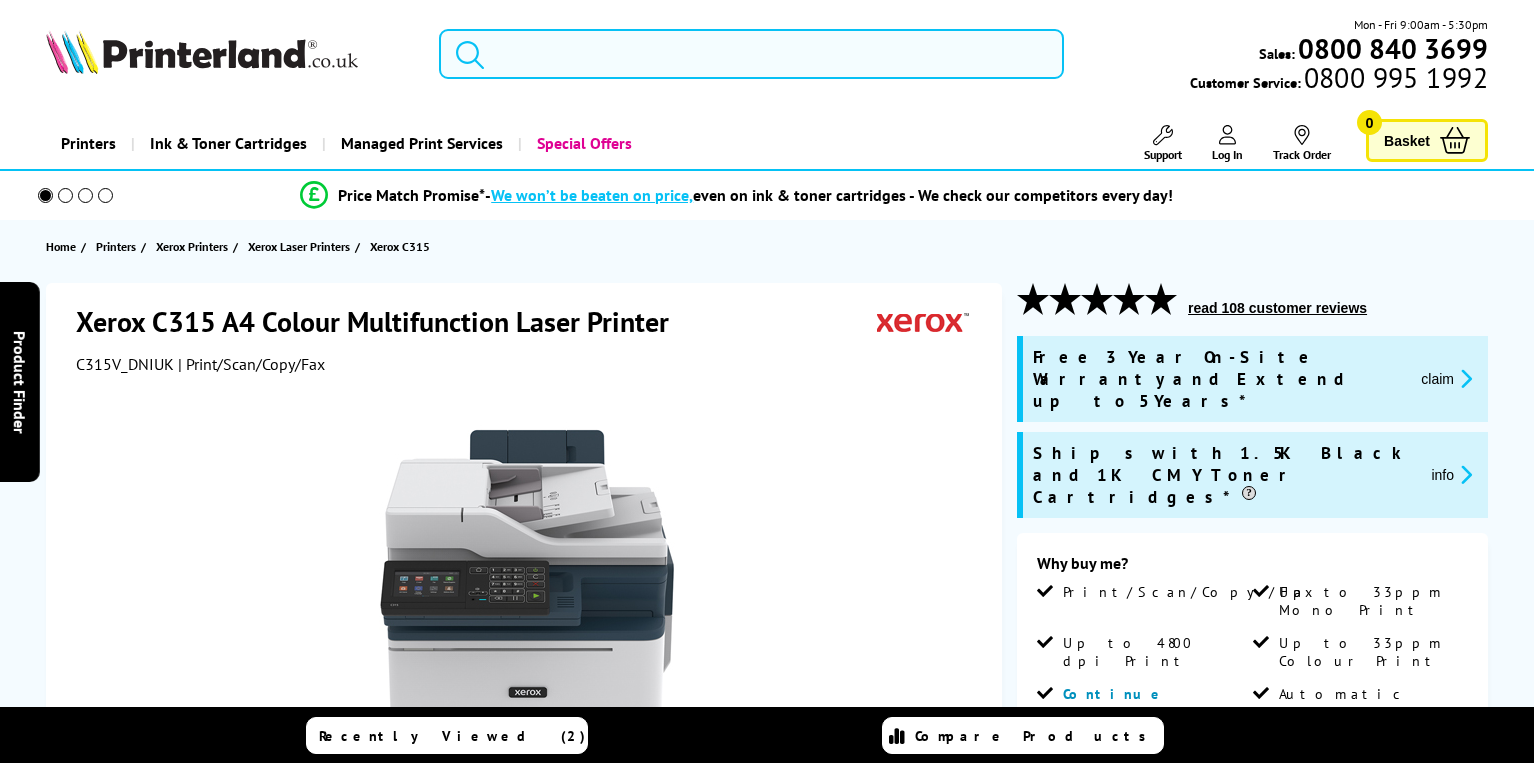 scroll, scrollTop: 0, scrollLeft: 0, axis: both 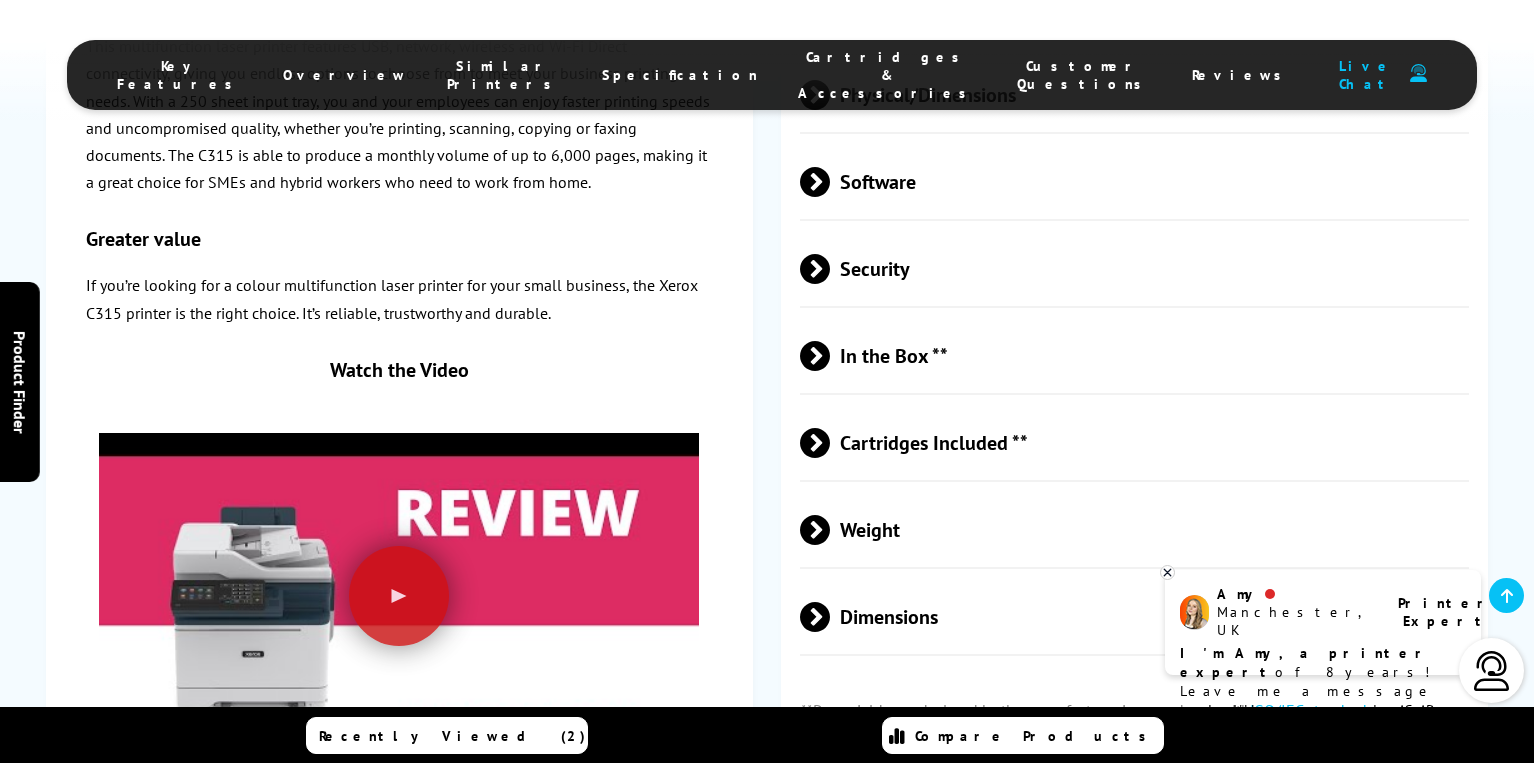 click on "Dimensions" at bounding box center [1134, 616] 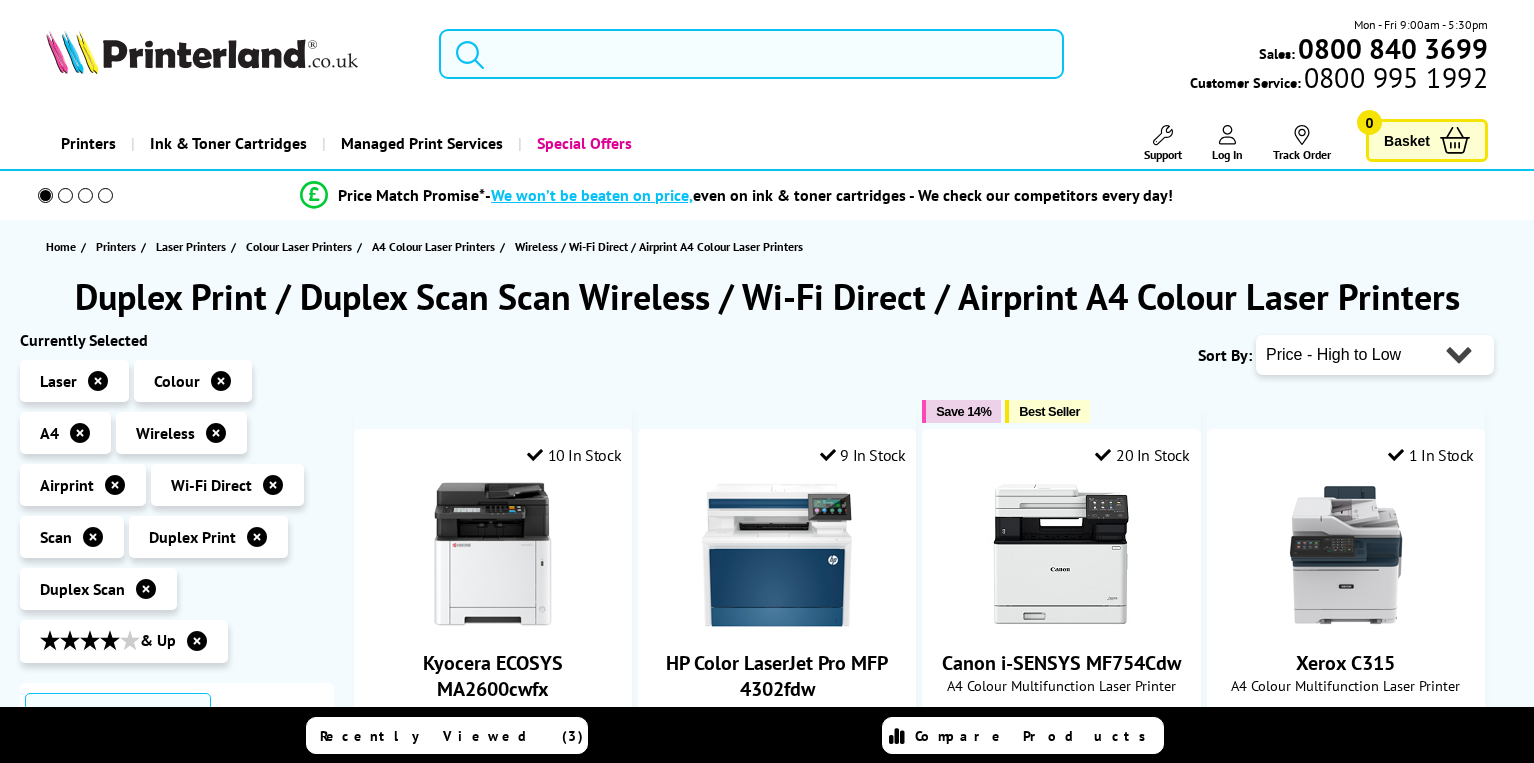 scroll, scrollTop: 489, scrollLeft: 0, axis: vertical 